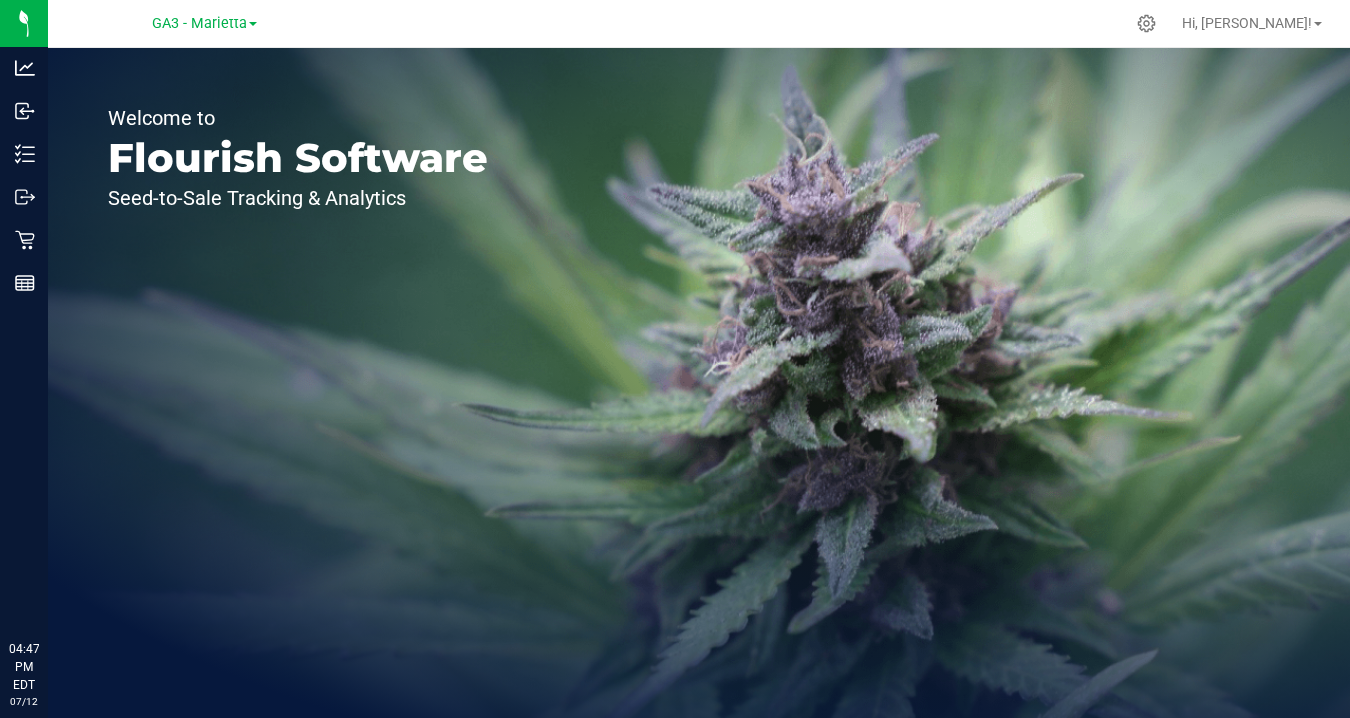 scroll, scrollTop: 0, scrollLeft: 0, axis: both 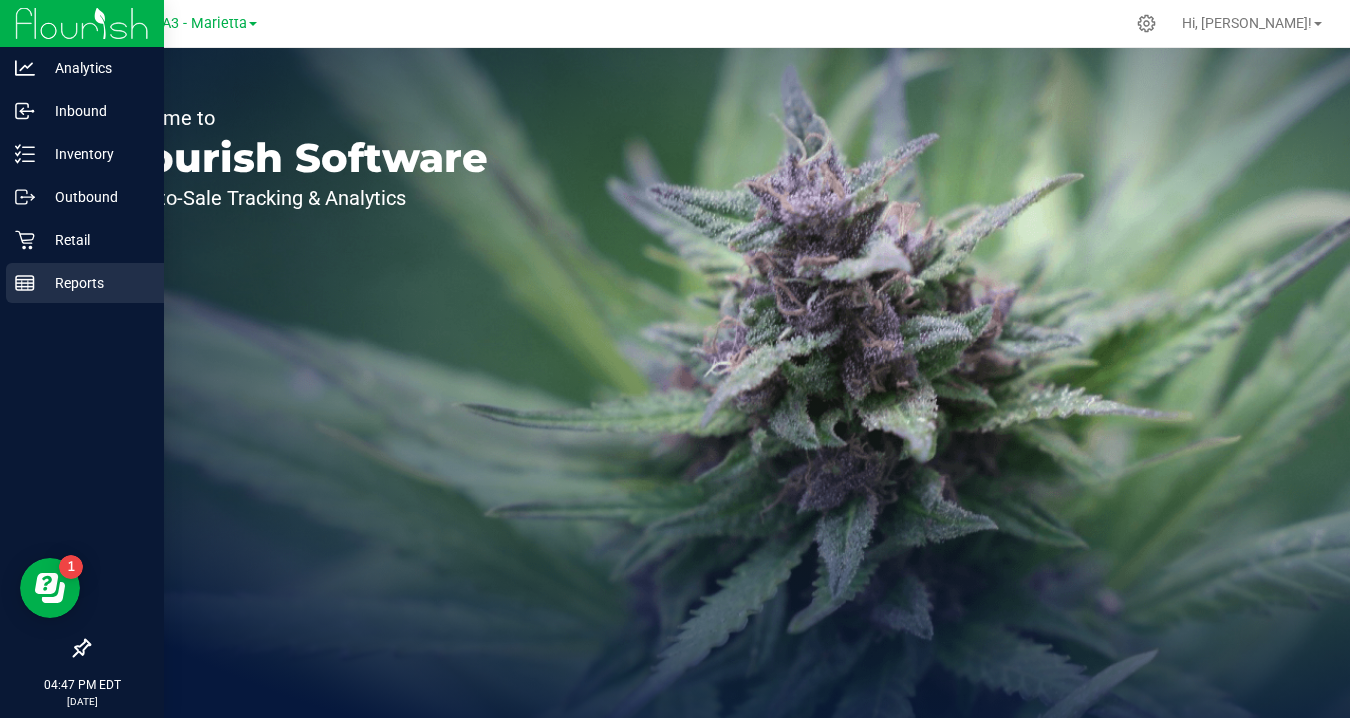click on "Reports" at bounding box center (95, 283) 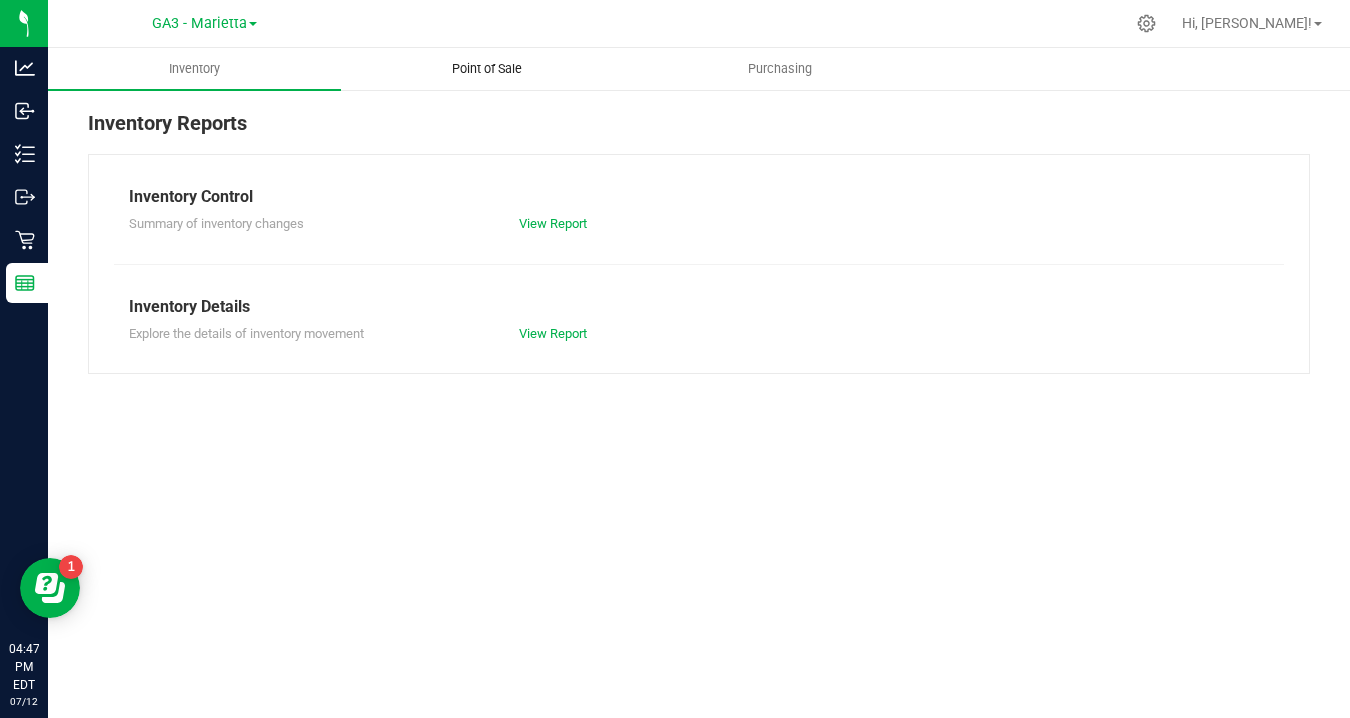 click on "Point of Sale" at bounding box center (487, 69) 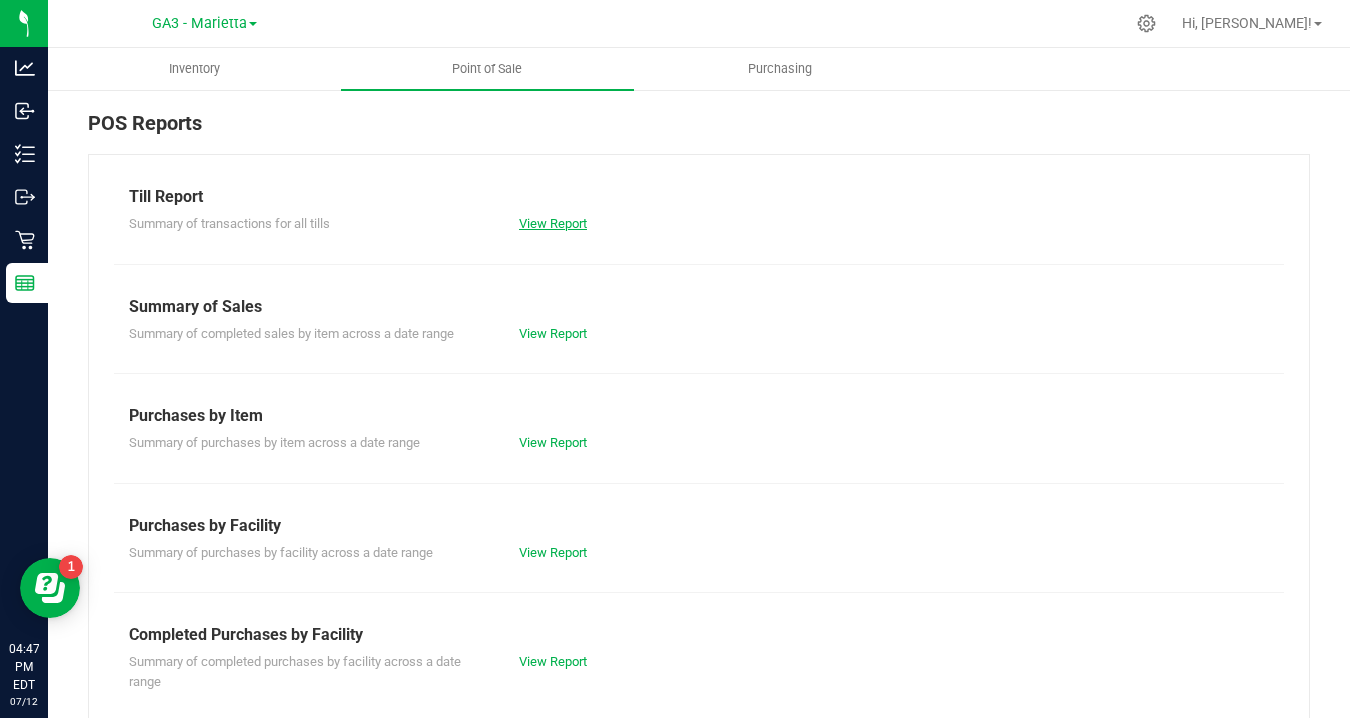 click on "View Report" at bounding box center (553, 223) 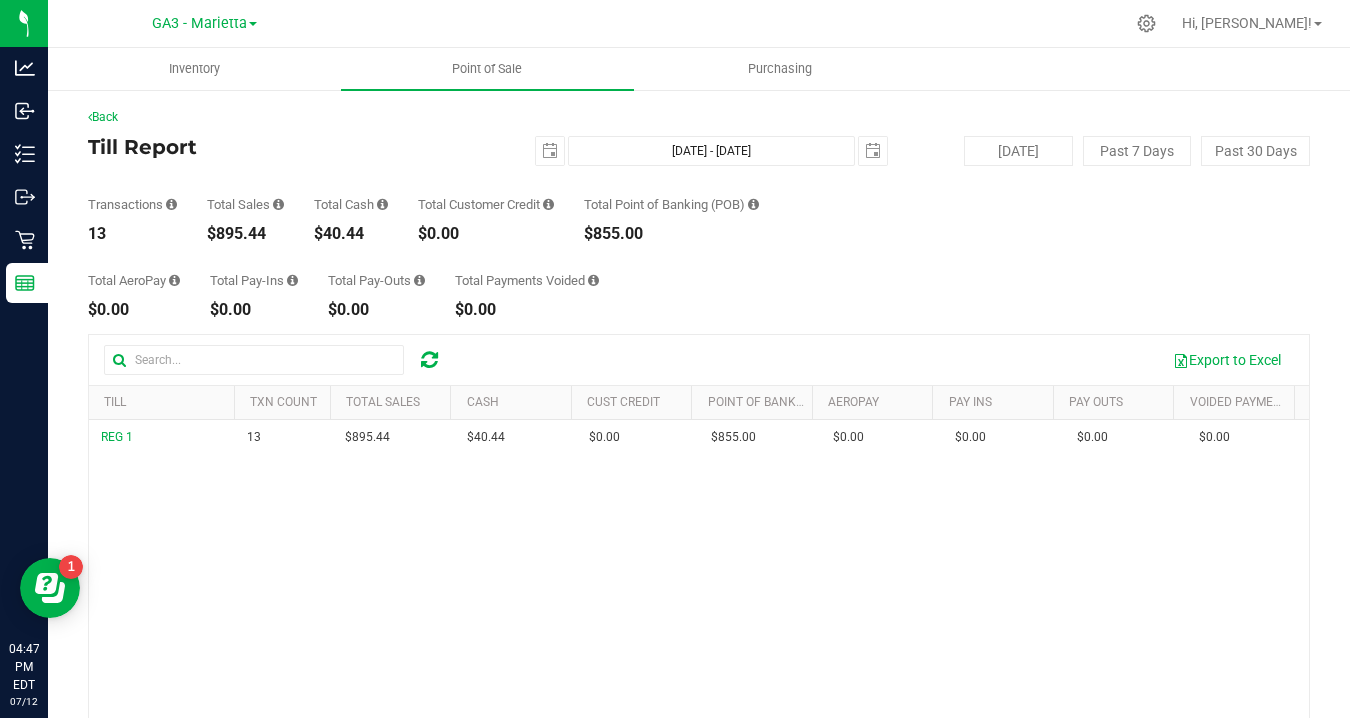 click on "2025-07-12
Jul 12, 2025 - Jul 12, 2025
2025-07-12" at bounding box center (691, 151) 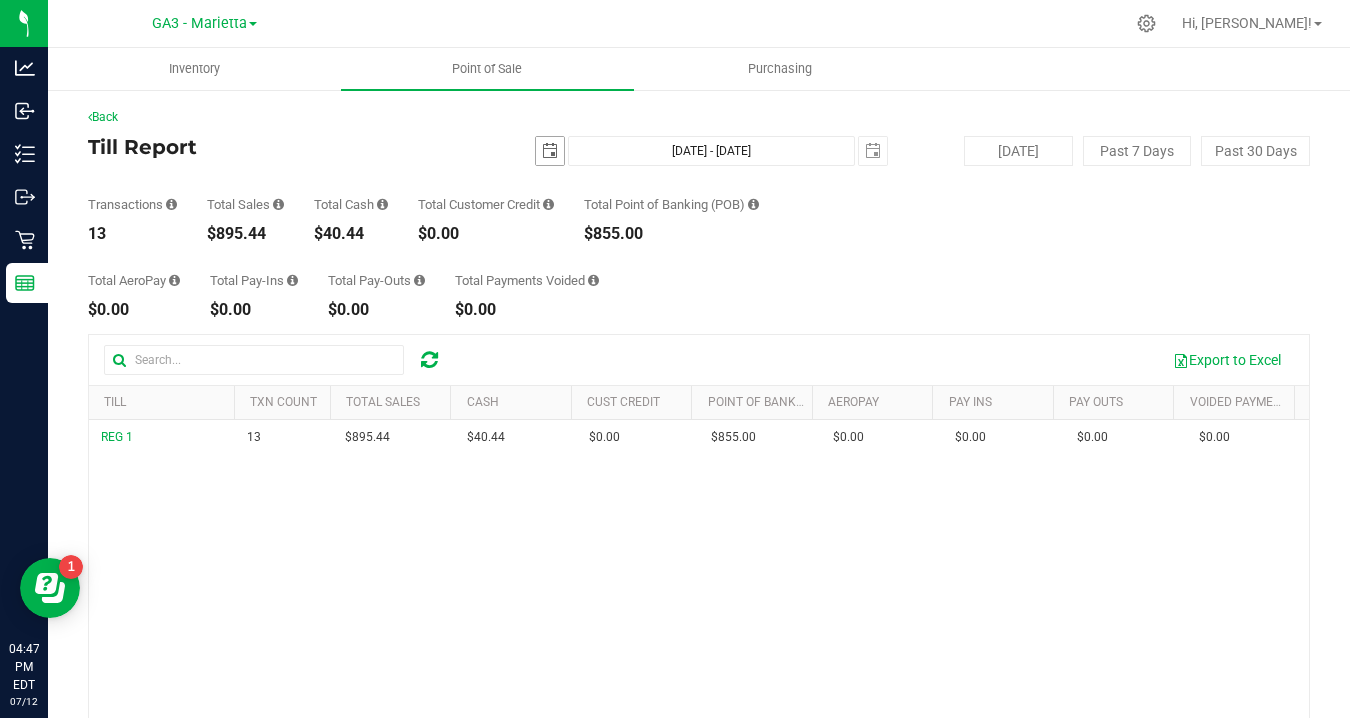 click at bounding box center (550, 151) 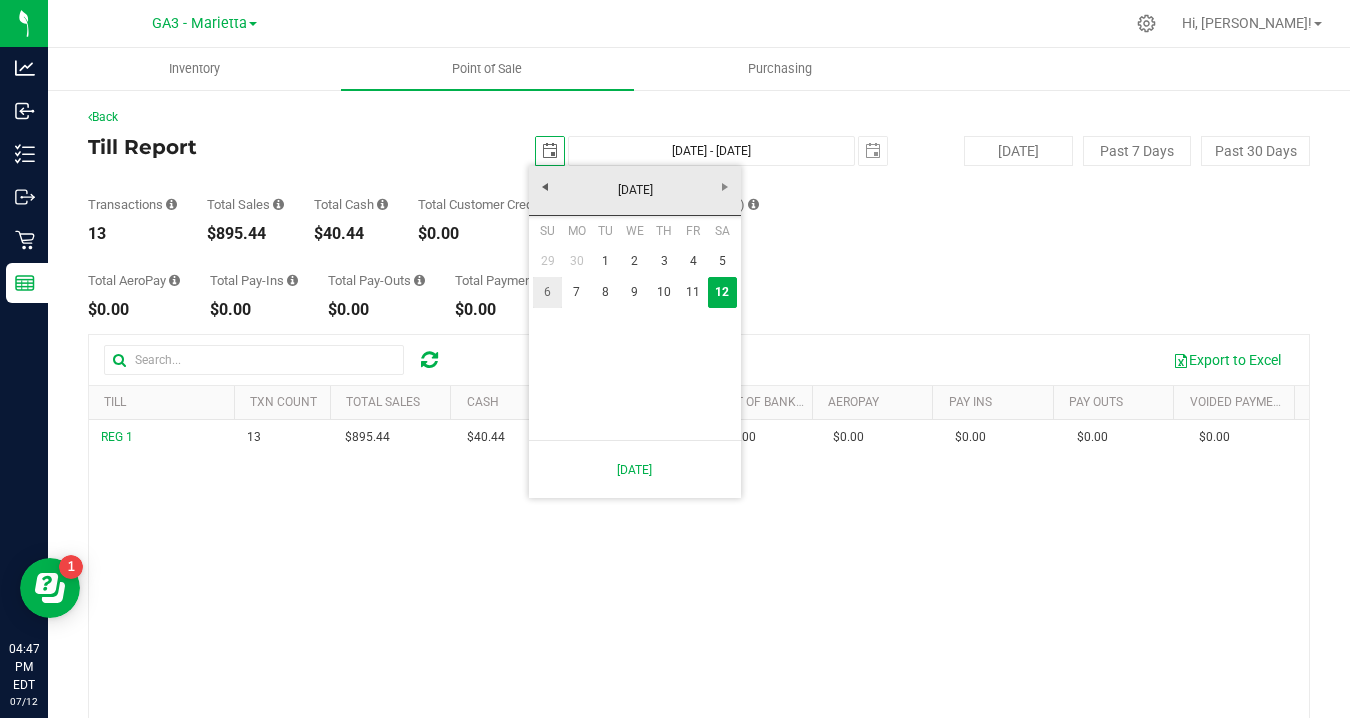 click on "6" at bounding box center (547, 292) 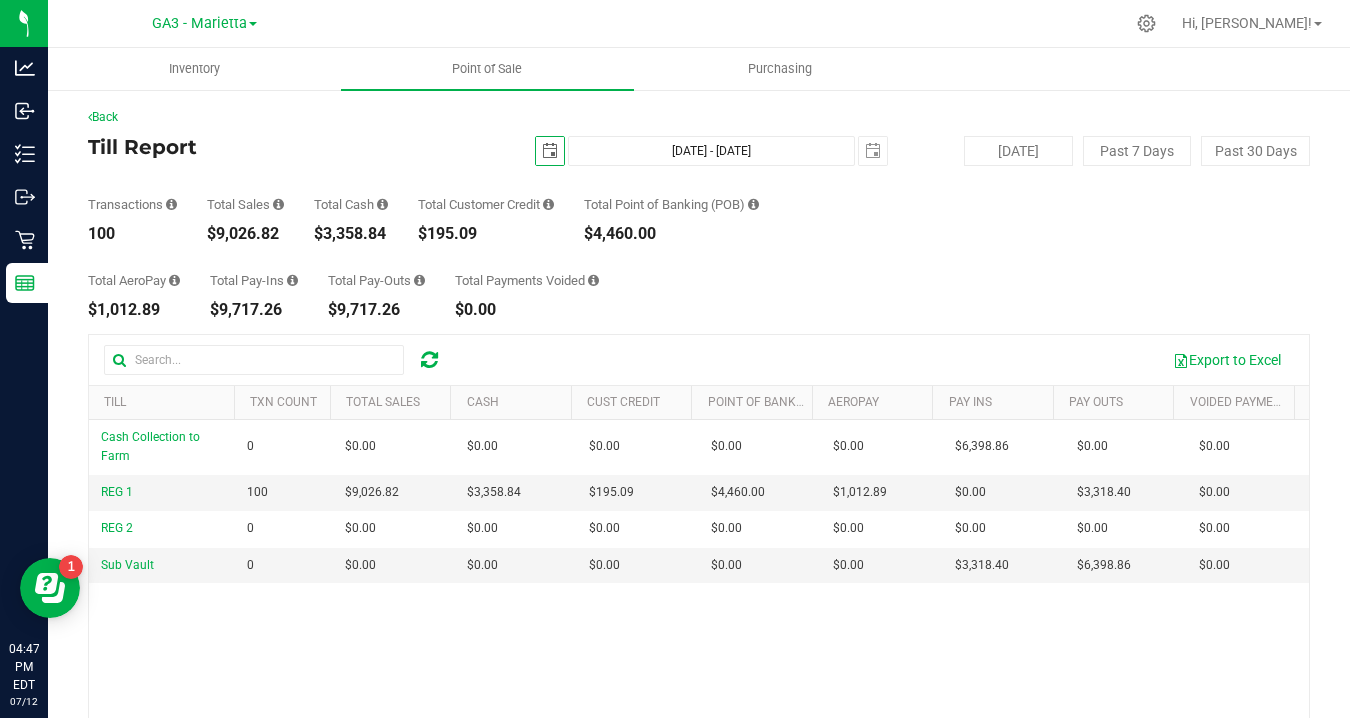 click at bounding box center (550, 151) 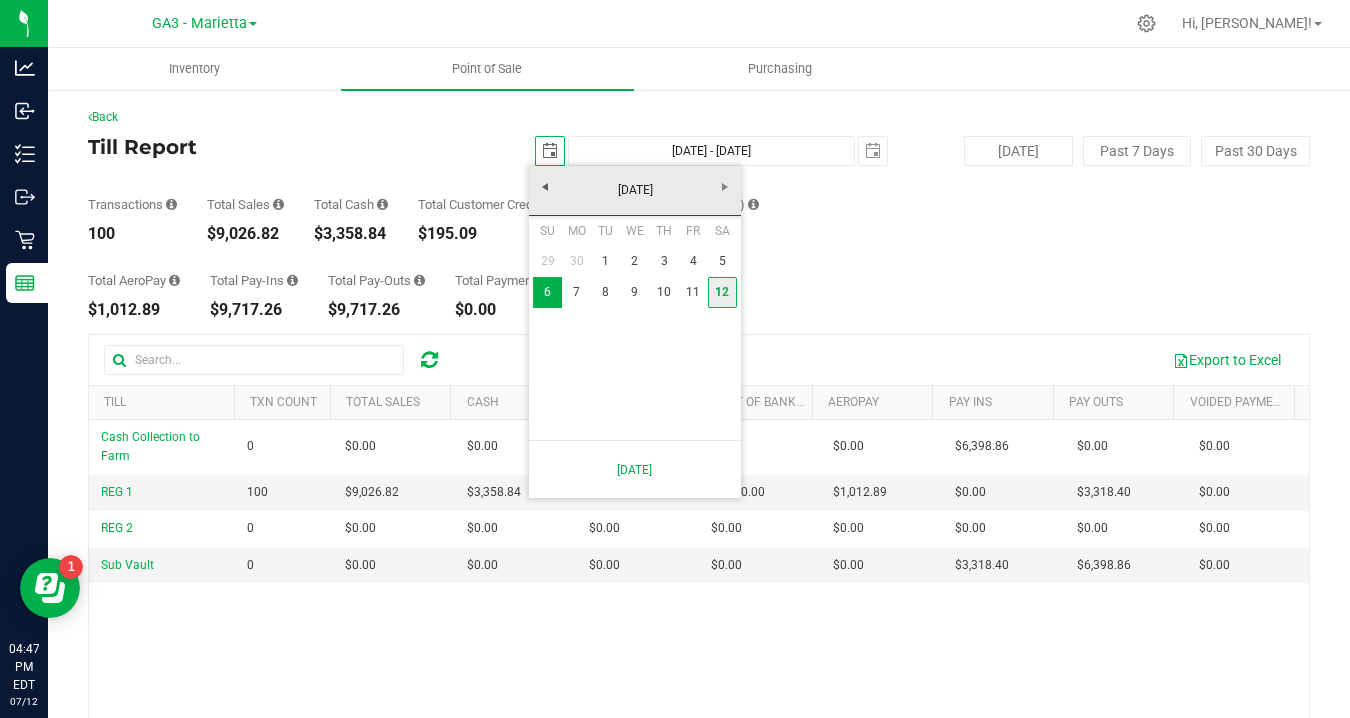 click on "12" at bounding box center (722, 292) 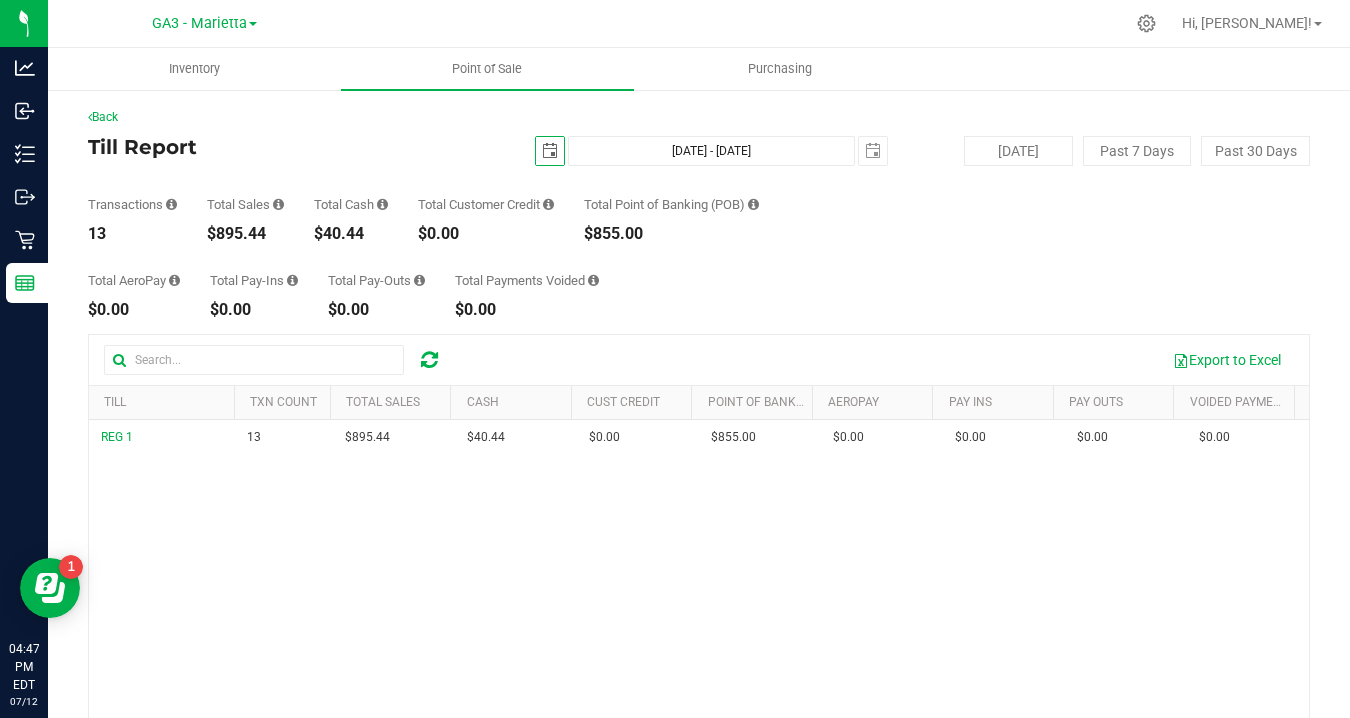 click on "Total AeroPay
$0.00
Total Pay-Ins
$0.00
Total Pay-Outs
$0.00
Total Payments Voided
$0.00" at bounding box center (699, 280) 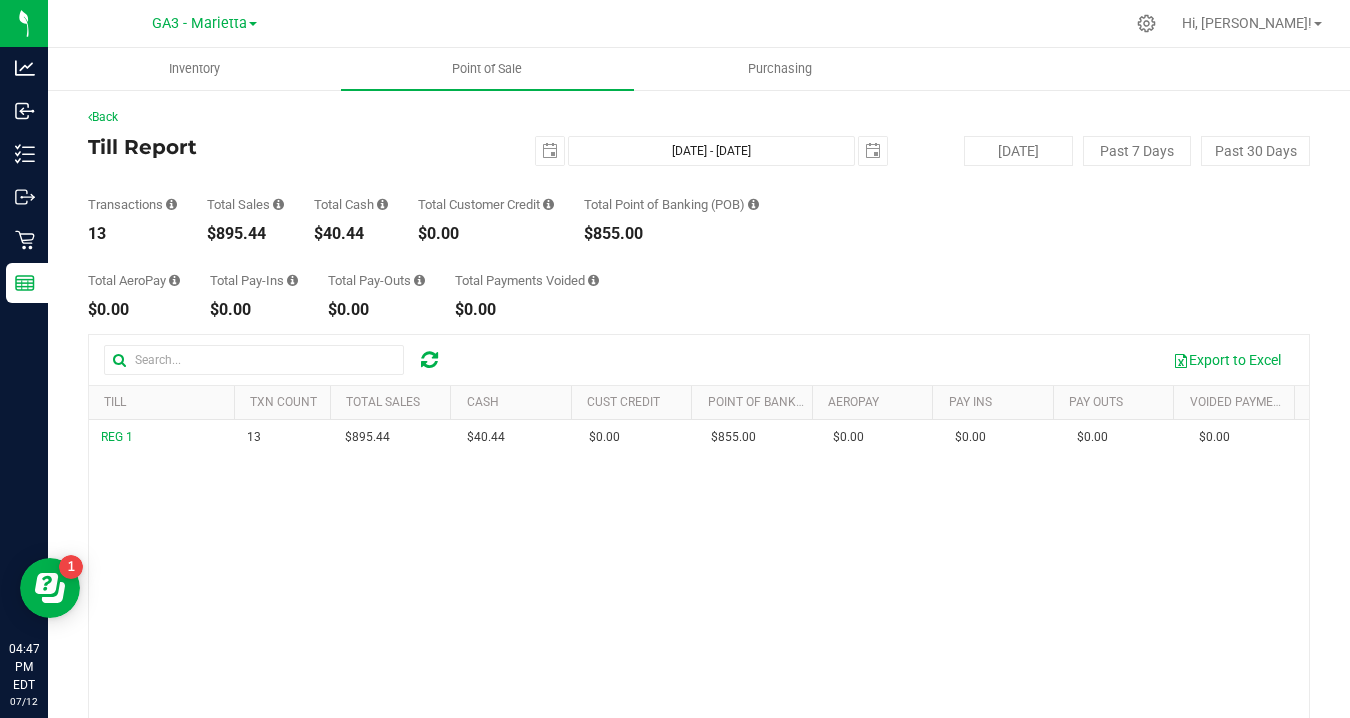 scroll, scrollTop: 0, scrollLeft: 0, axis: both 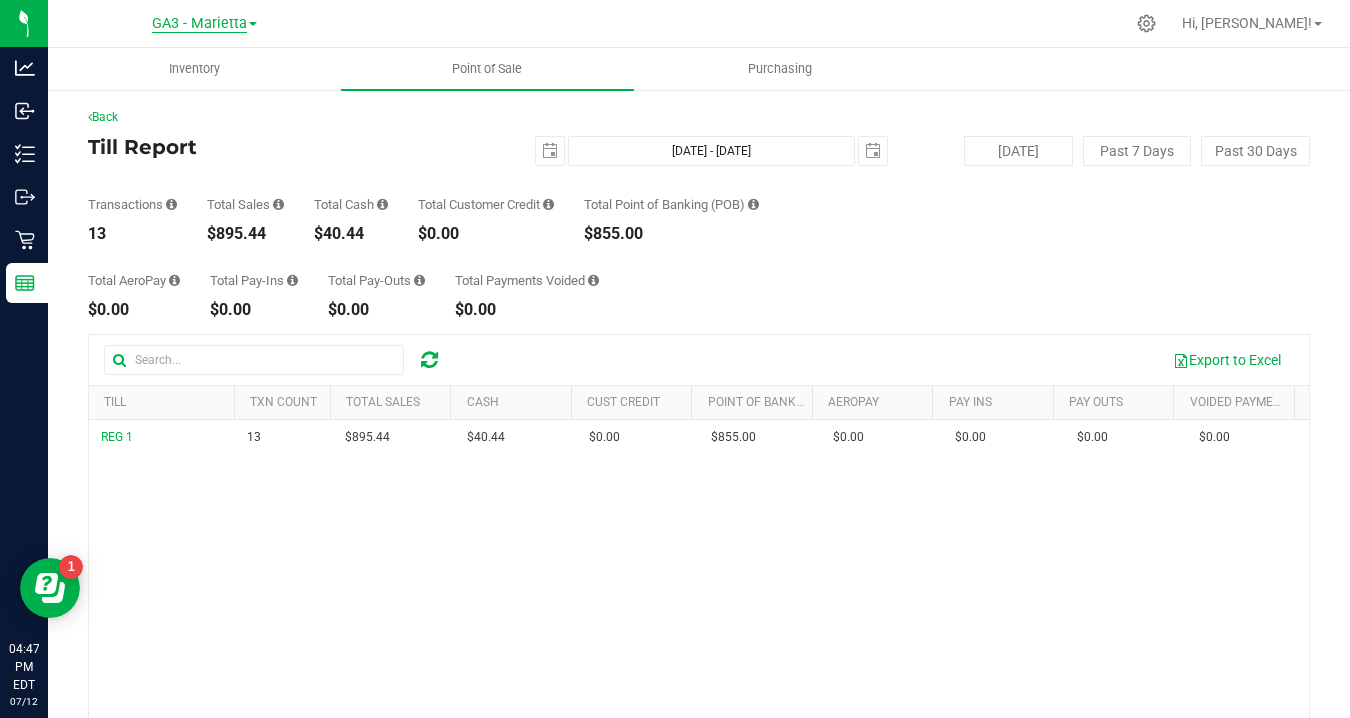 click on "GA3 - Marietta" at bounding box center [199, 24] 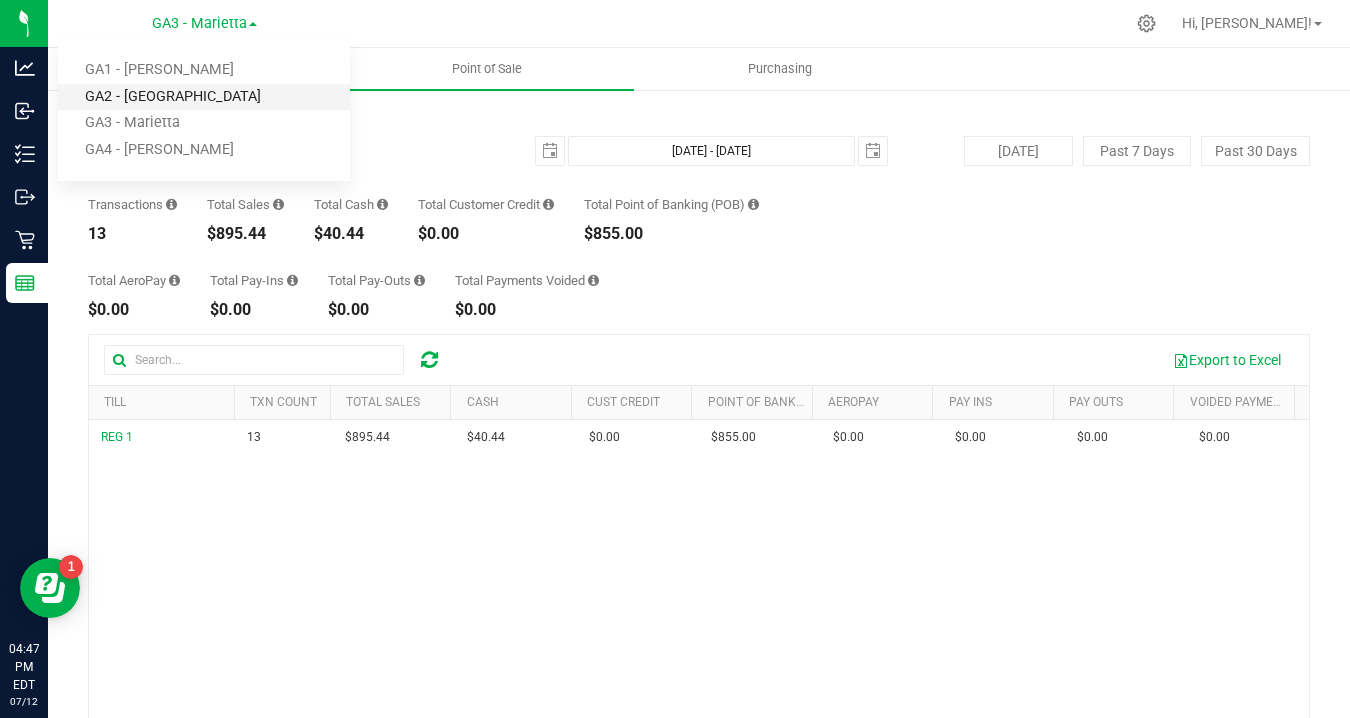 click on "GA2 - Stockbridge" at bounding box center [204, 97] 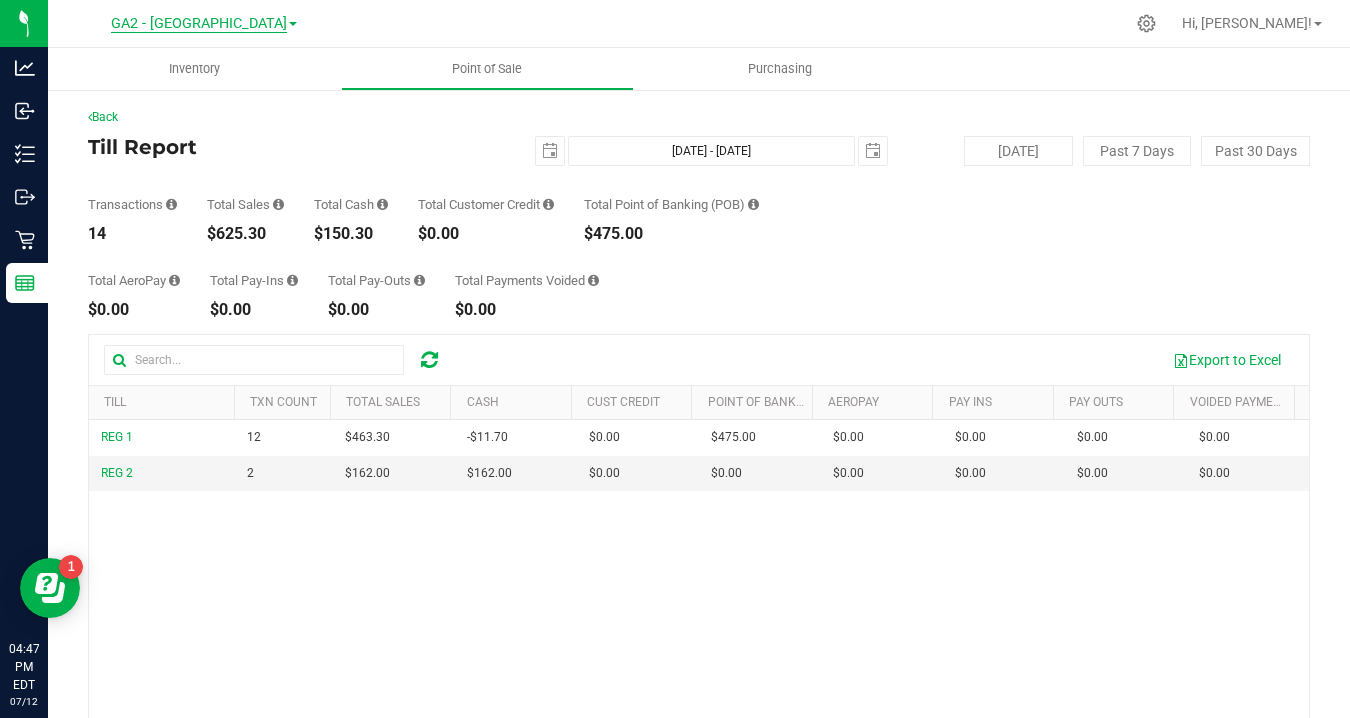 click on "GA2 - Stockbridge" at bounding box center [199, 24] 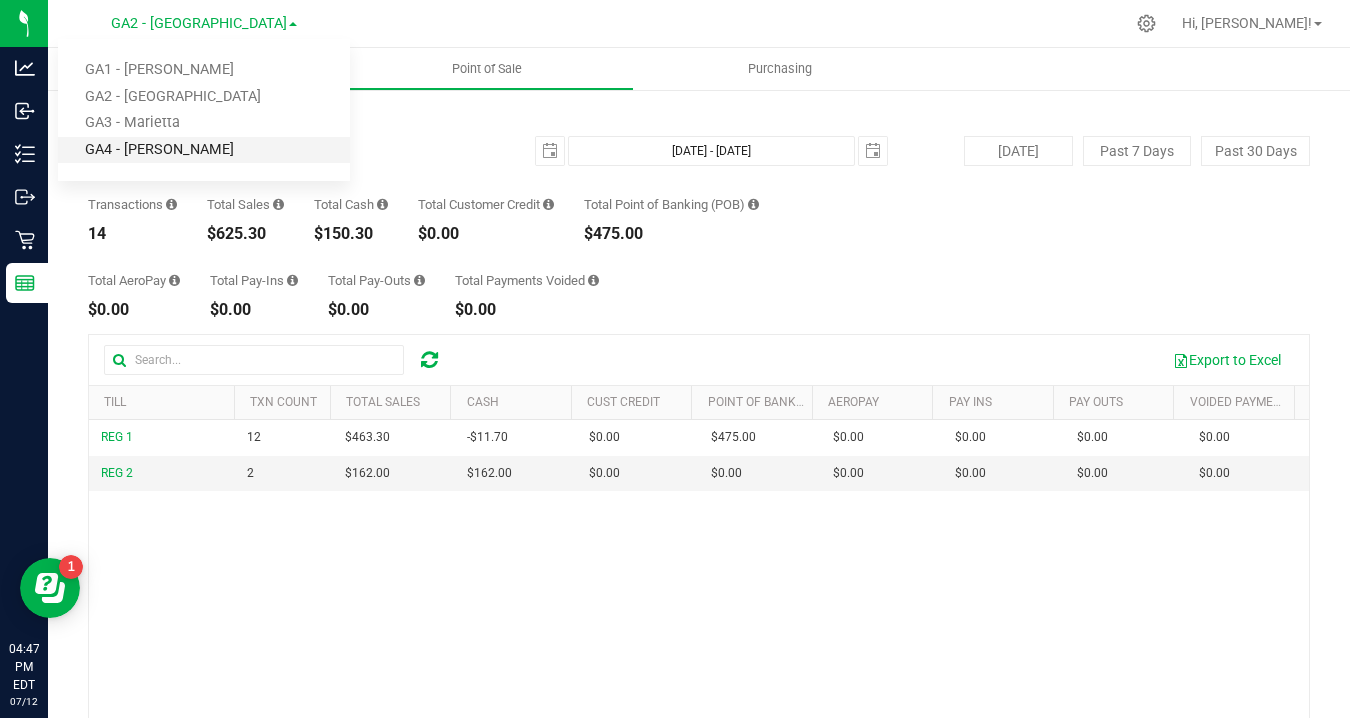 click on "GA4 - Pooler" at bounding box center (204, 150) 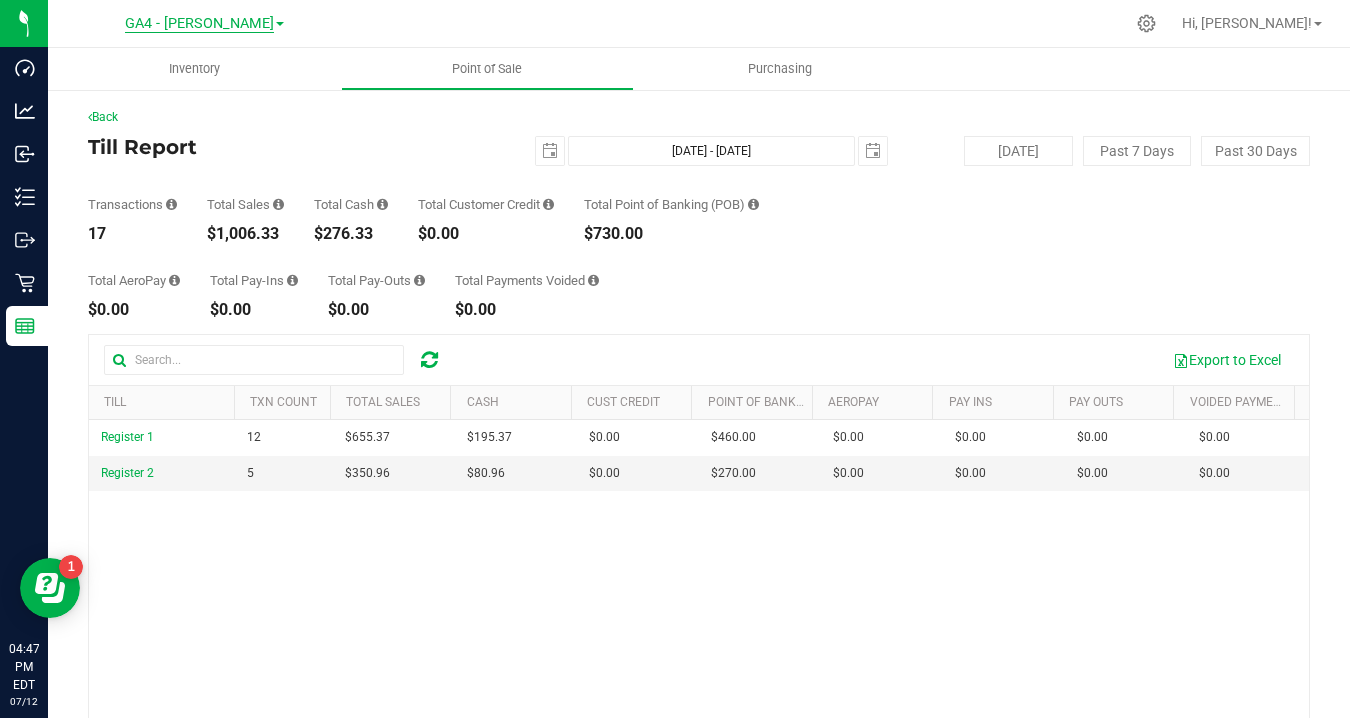 click on "GA4 - Pooler" at bounding box center (199, 24) 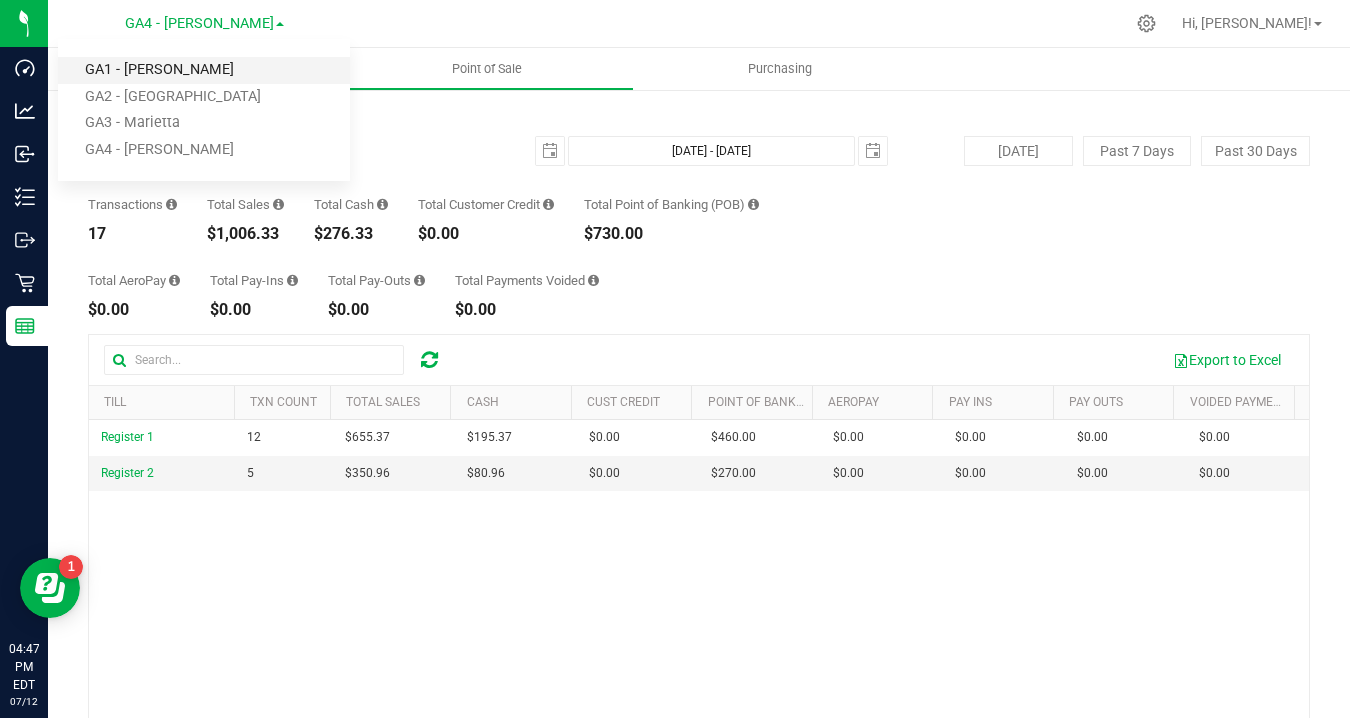 click on "GA1 - Chamblee" at bounding box center [204, 70] 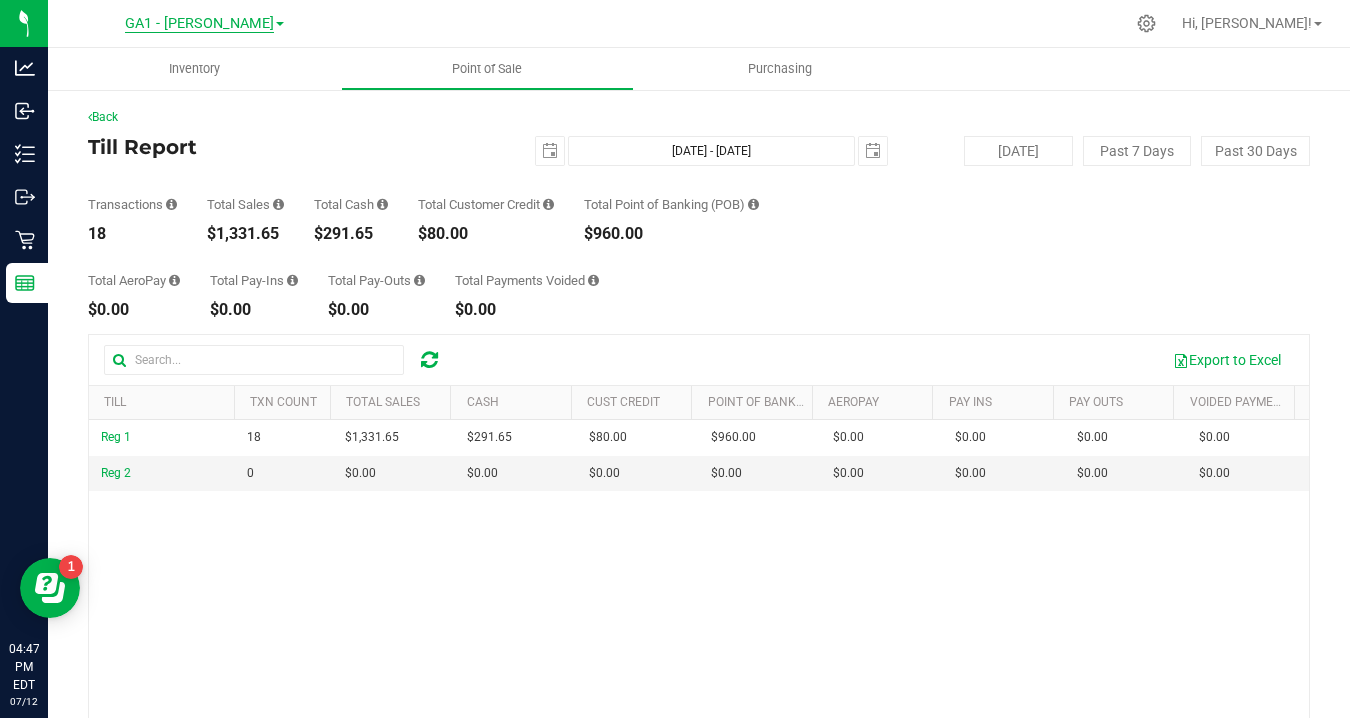 click on "GA1 - Chamblee" at bounding box center (199, 24) 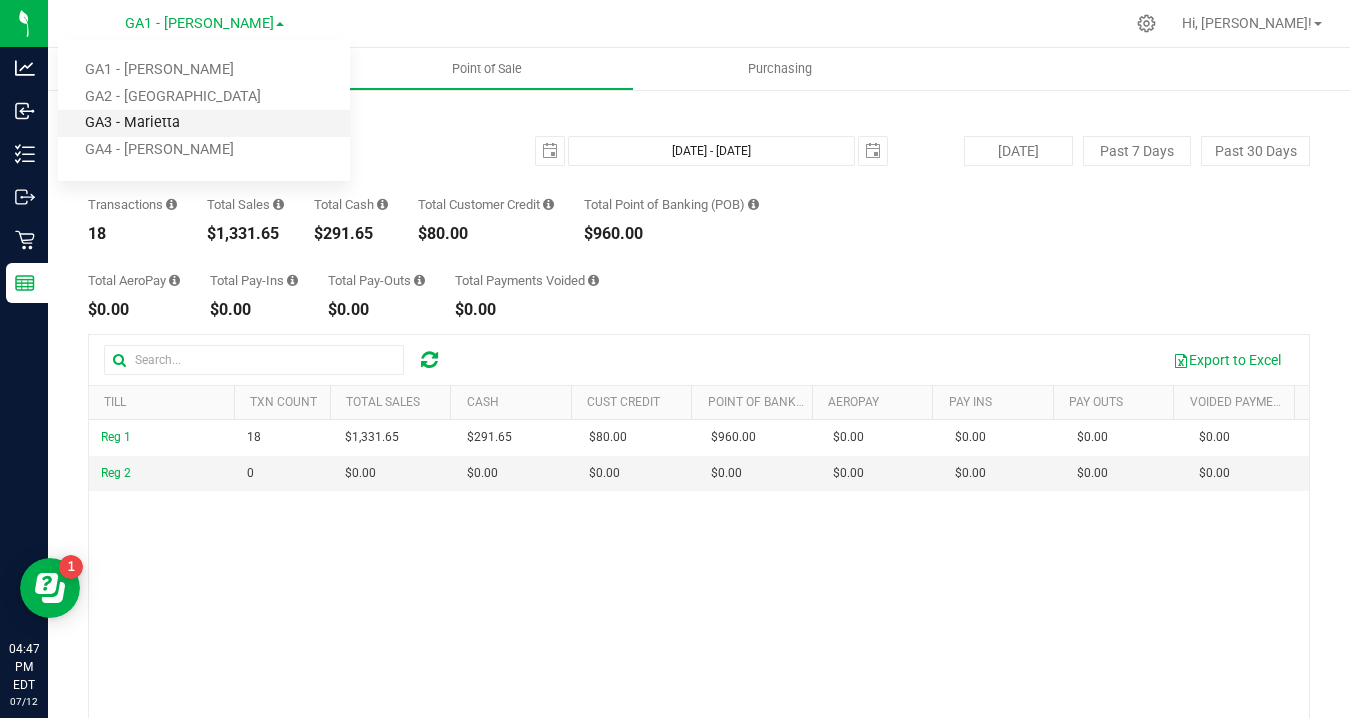 click on "GA3 - Marietta" at bounding box center [204, 123] 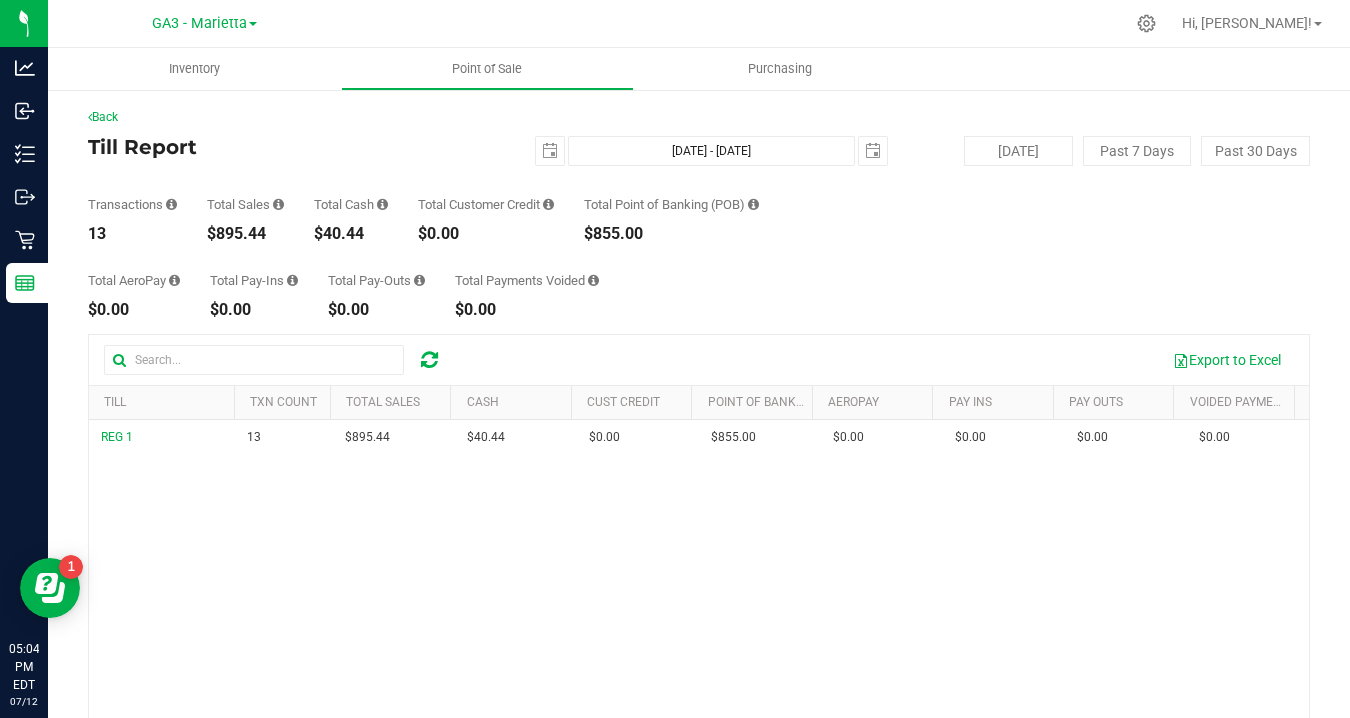 click on "Back" at bounding box center (699, 117) 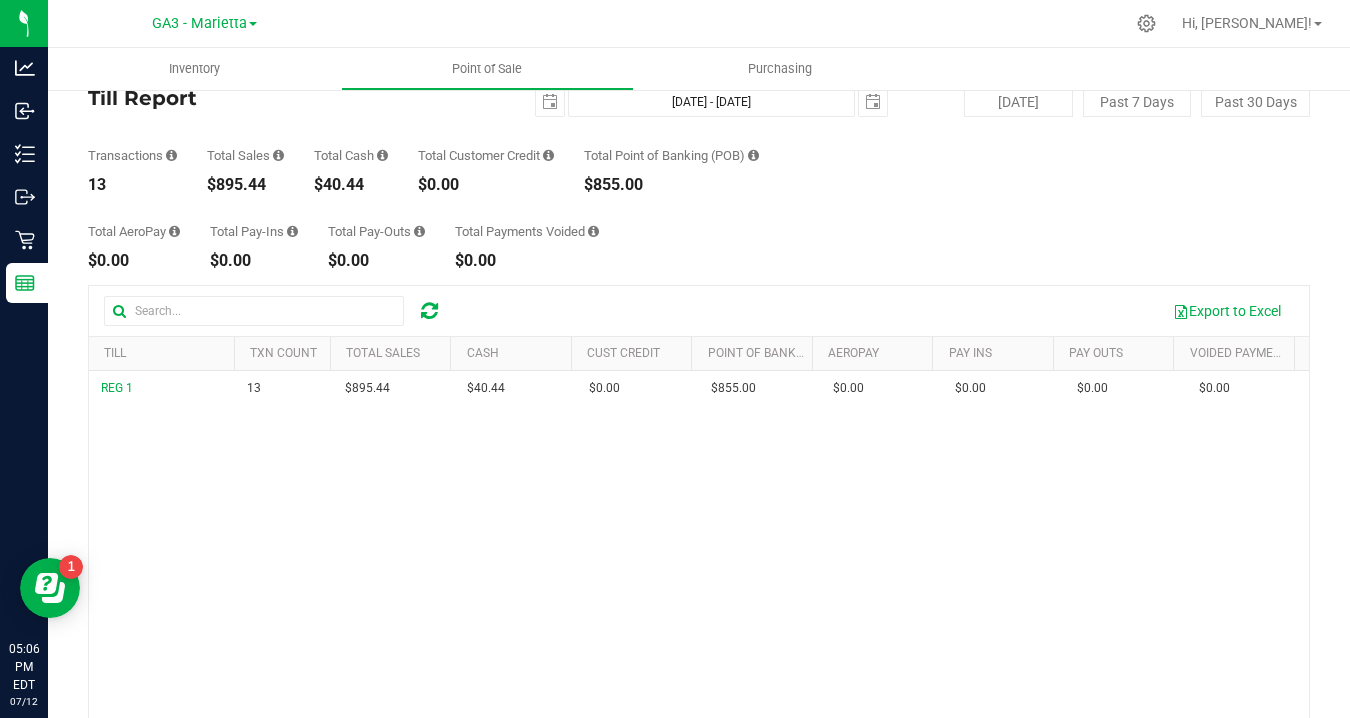 scroll, scrollTop: 0, scrollLeft: 0, axis: both 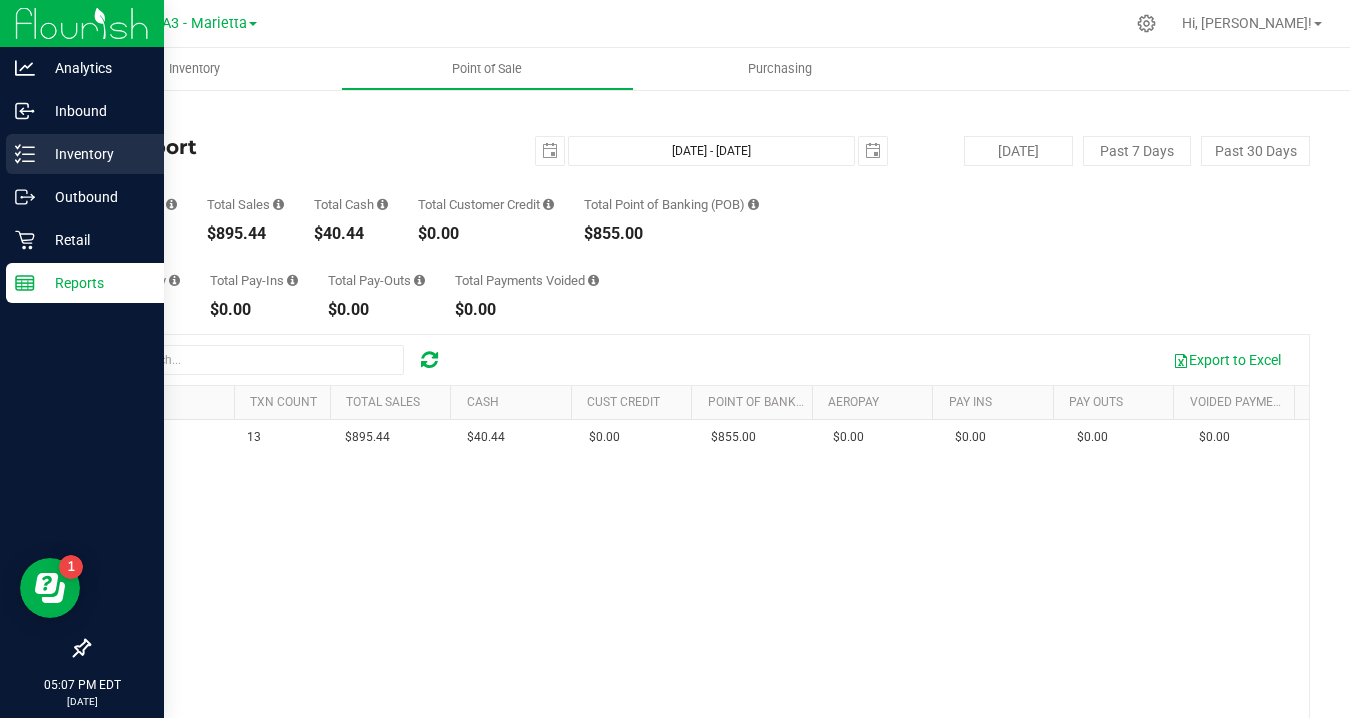 click on "Inventory" at bounding box center [85, 154] 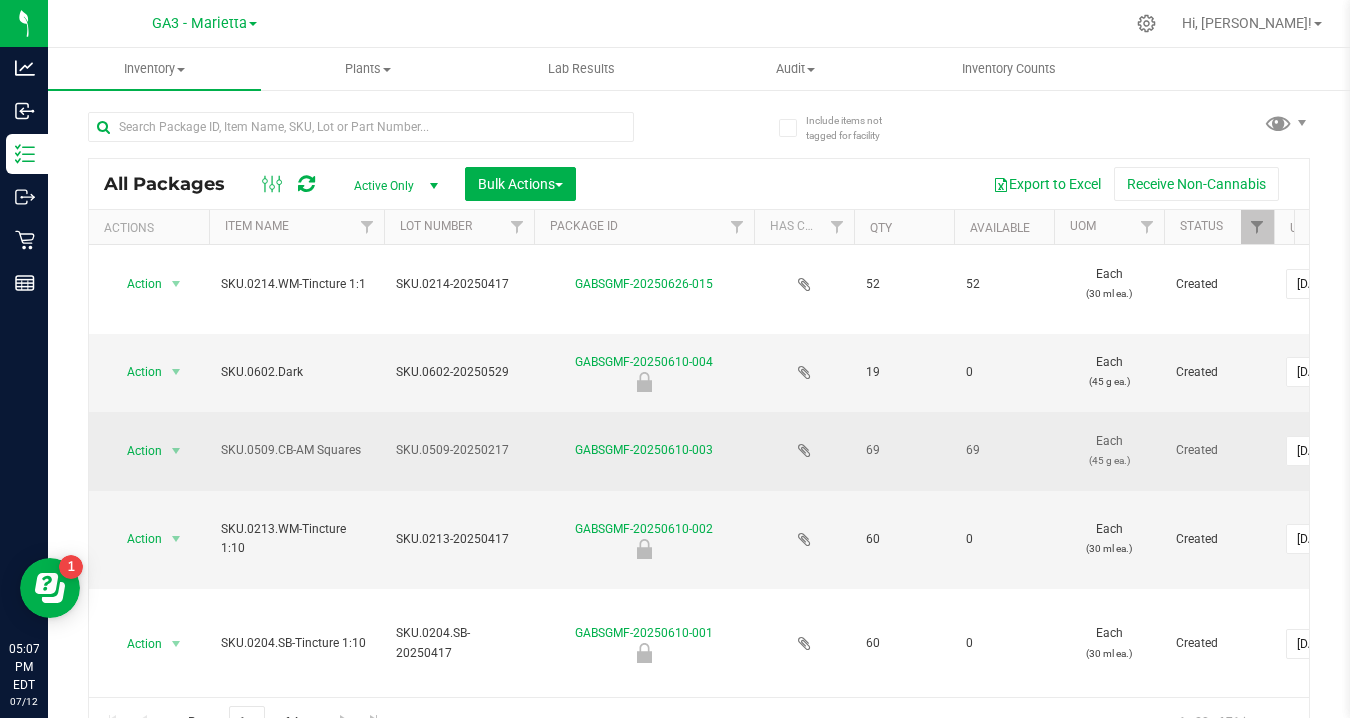 scroll, scrollTop: 357, scrollLeft: 0, axis: vertical 